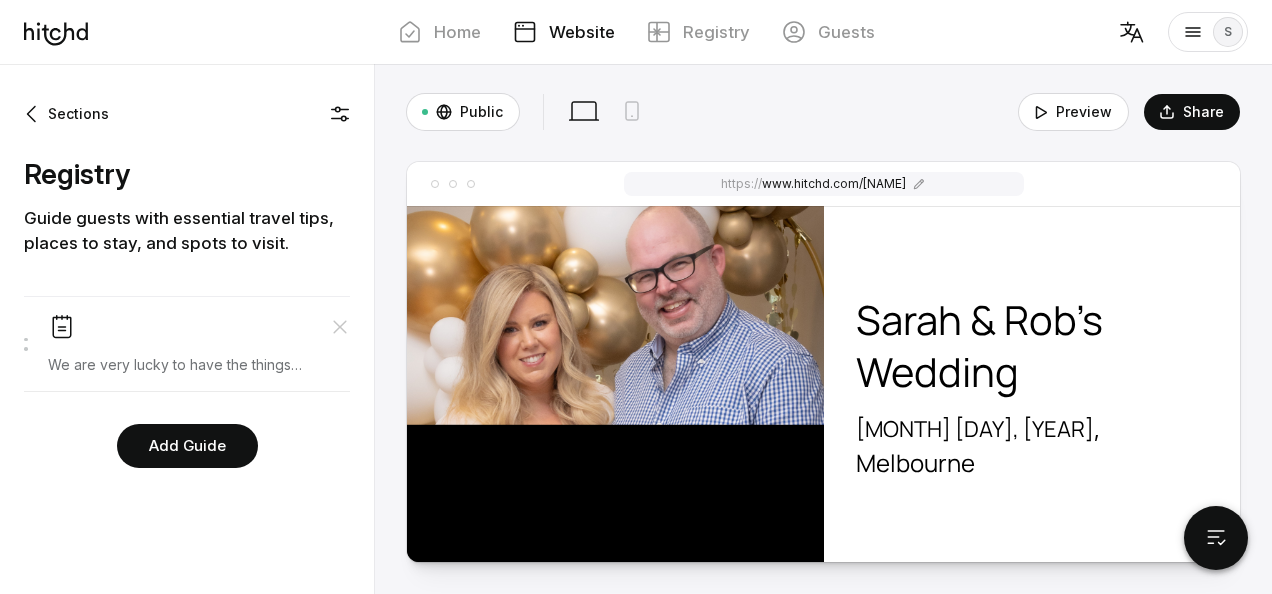 scroll, scrollTop: 0, scrollLeft: 0, axis: both 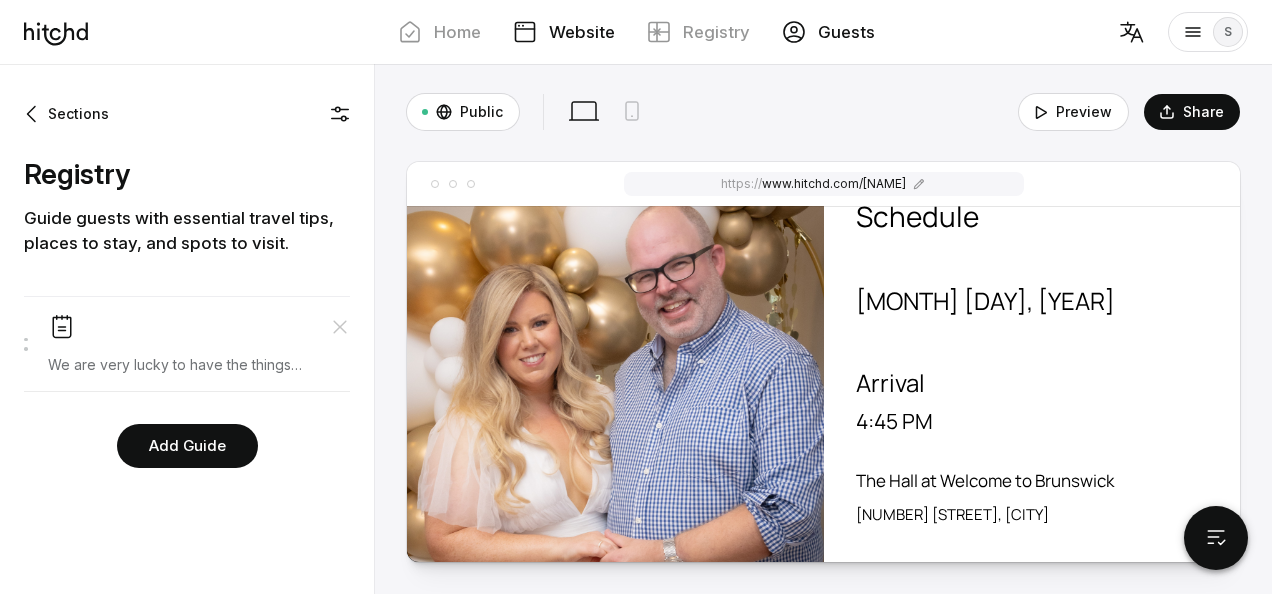 click on "Guests" at bounding box center (846, 32) 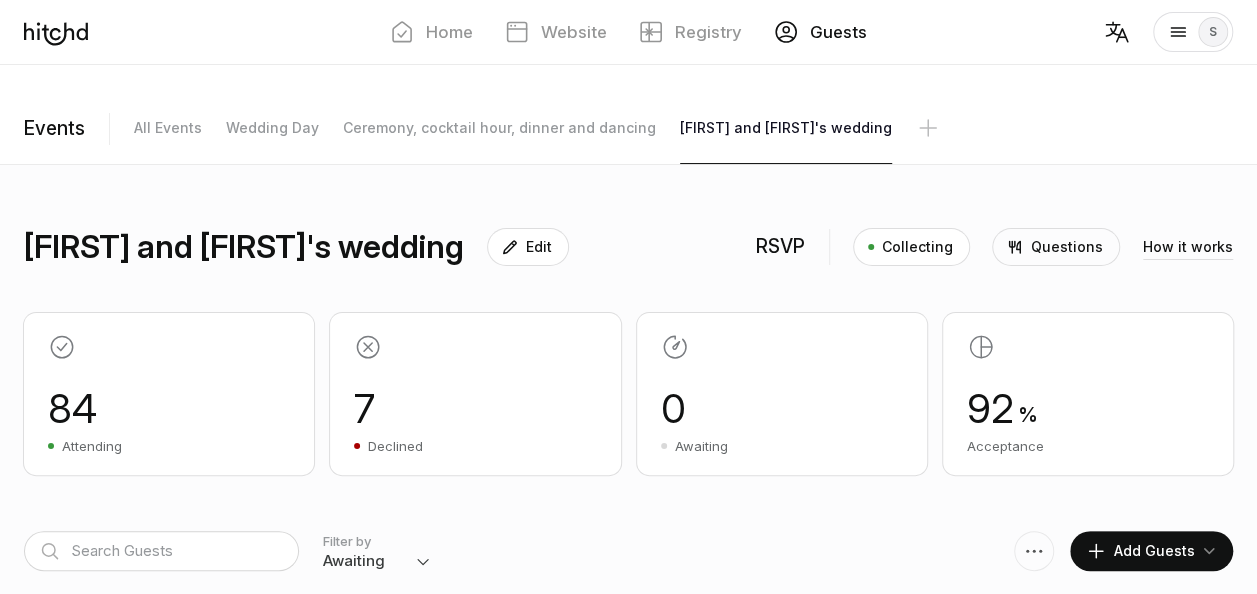 scroll, scrollTop: 231, scrollLeft: 0, axis: vertical 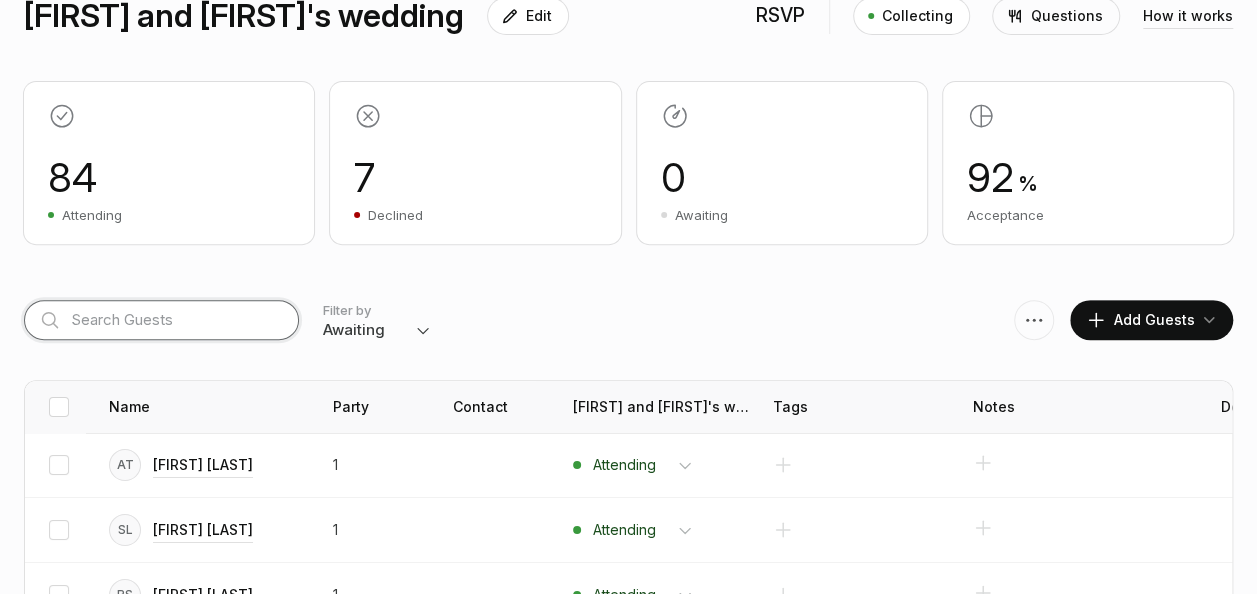 click at bounding box center [161, 320] 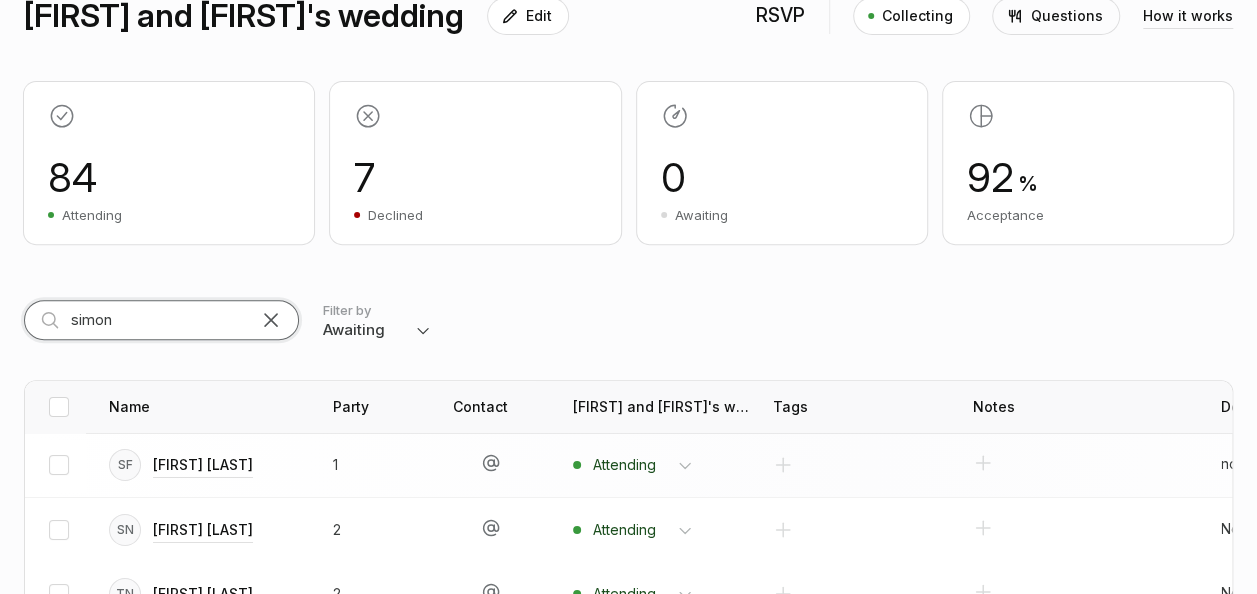 scroll, scrollTop: 18, scrollLeft: 0, axis: vertical 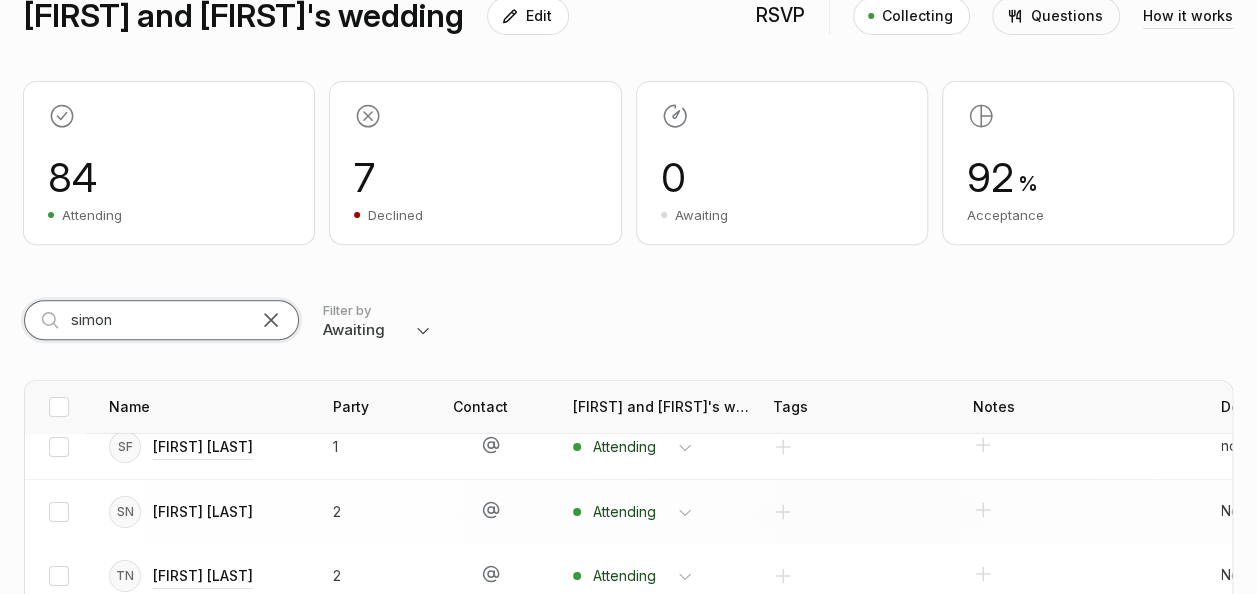 type on "simon" 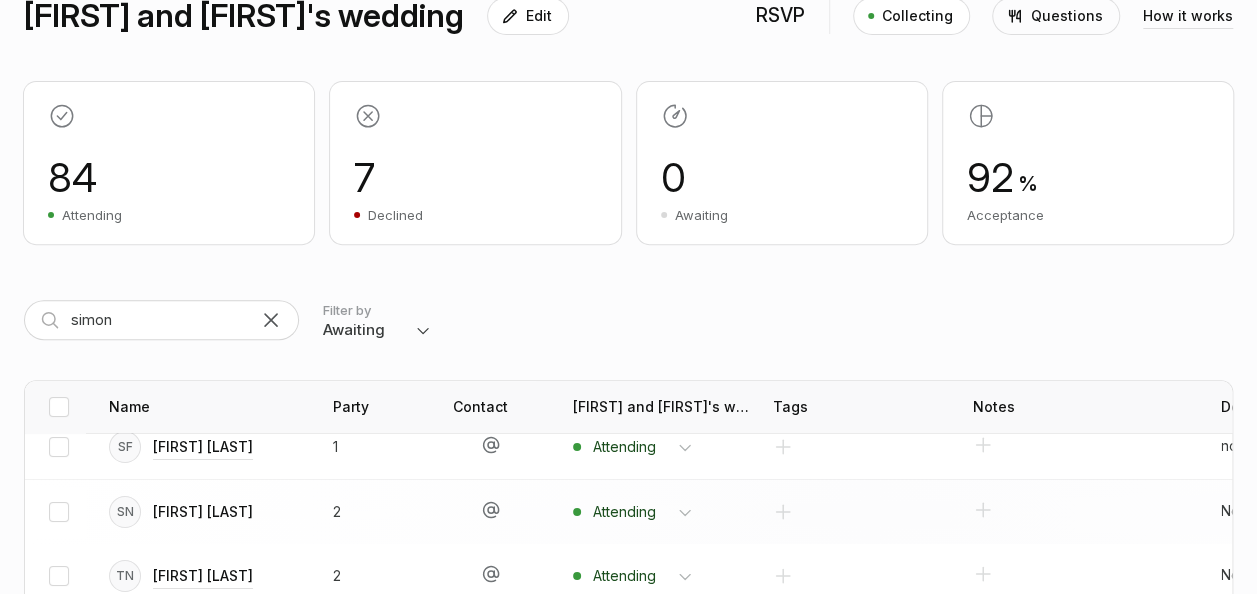 click on "[FIRST] [LAST]" at bounding box center [203, 447] 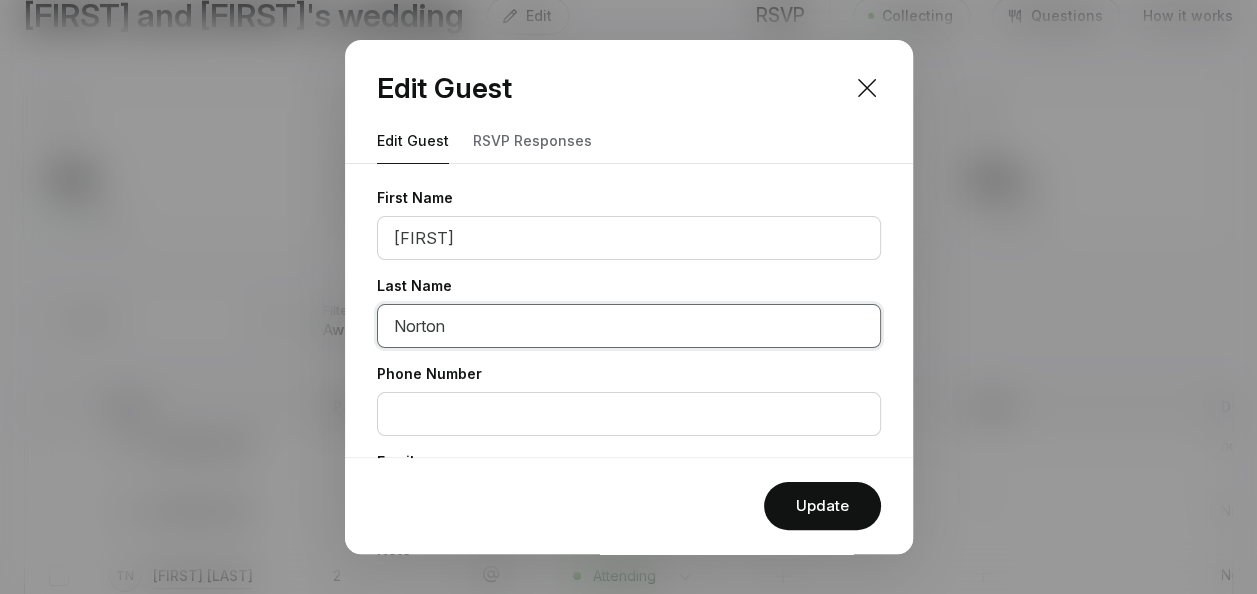 click on "Norton" at bounding box center (629, 326) 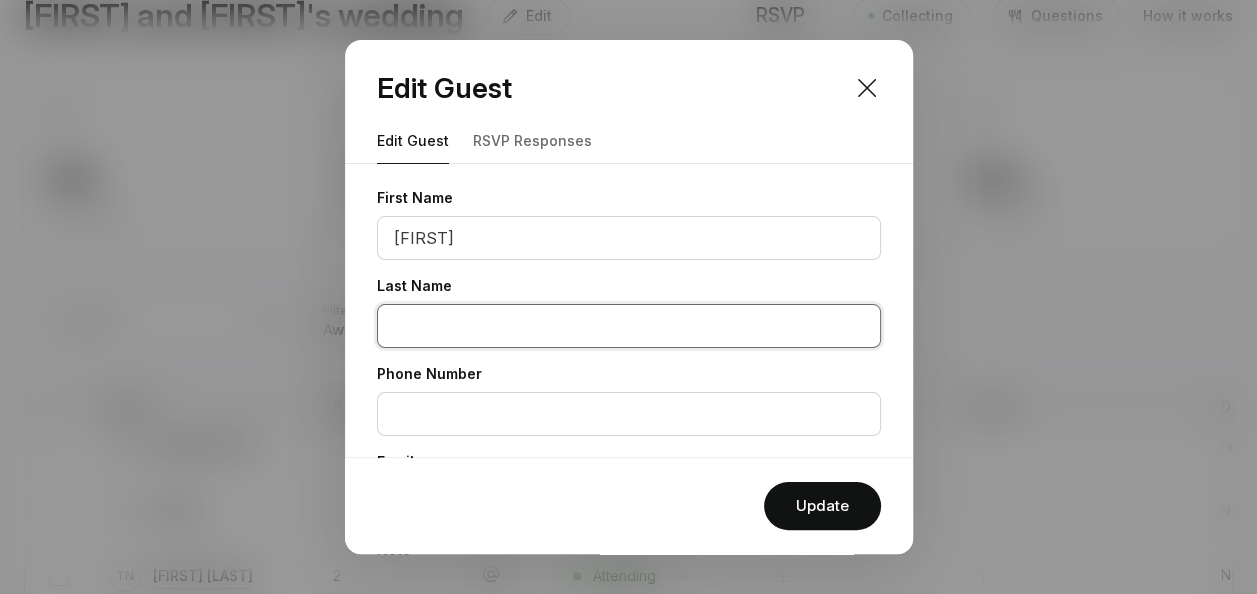 paste on "aughton" 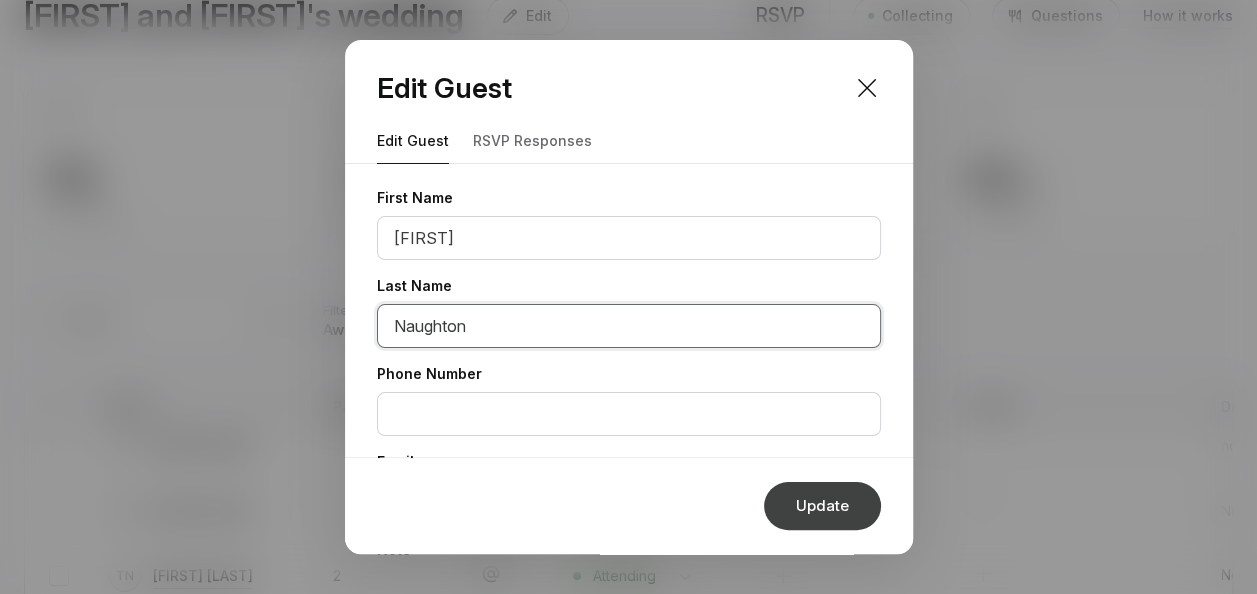 type on "Naughton" 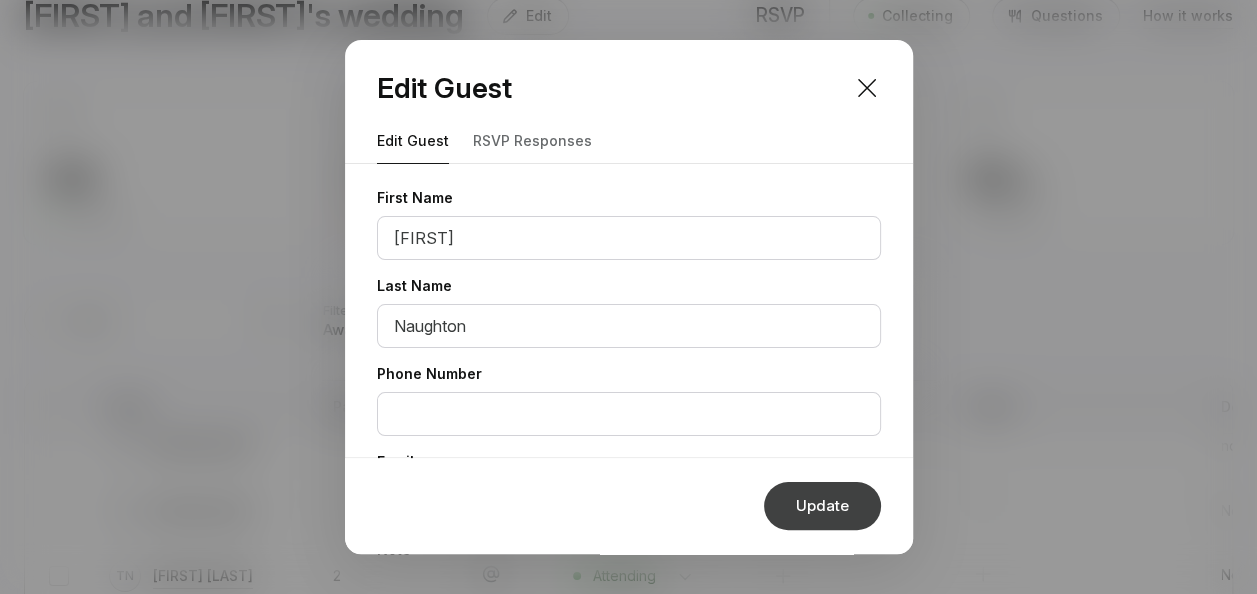 click on "Update" at bounding box center (822, 506) 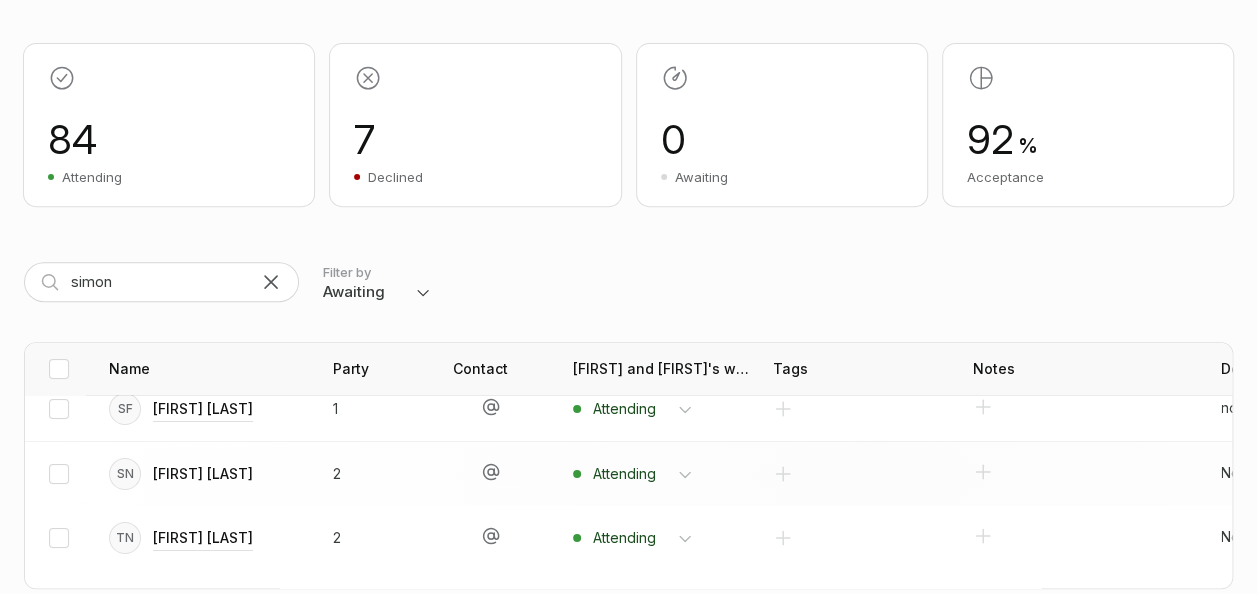 scroll, scrollTop: 270, scrollLeft: 0, axis: vertical 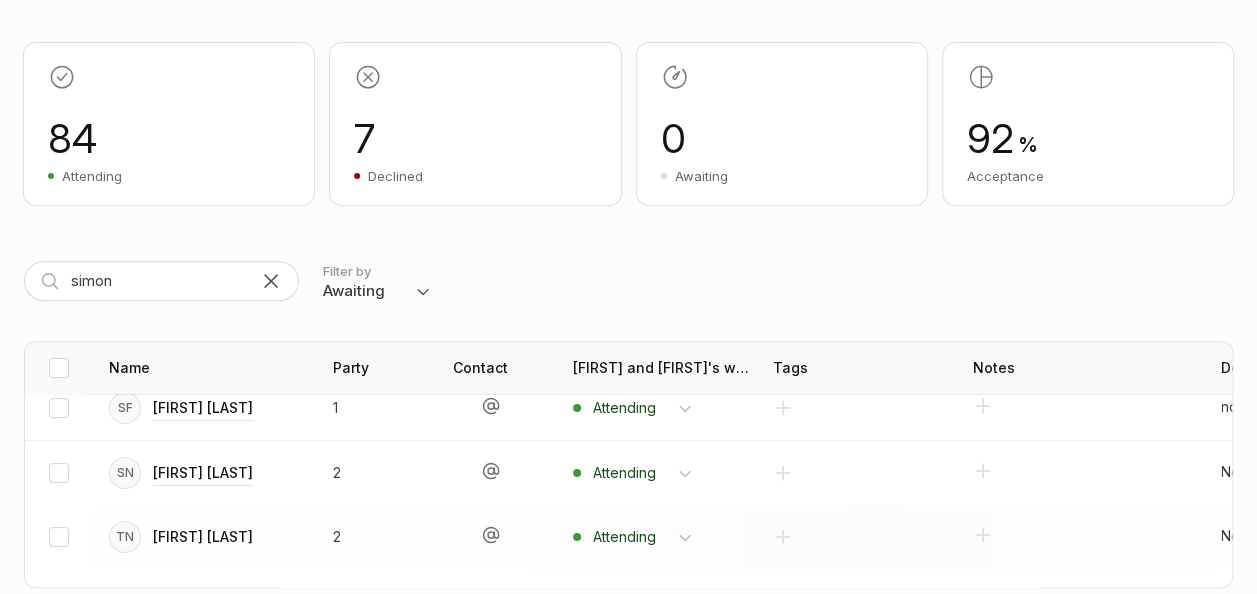 click on "[FIRST] [LAST]" at bounding box center (203, 408) 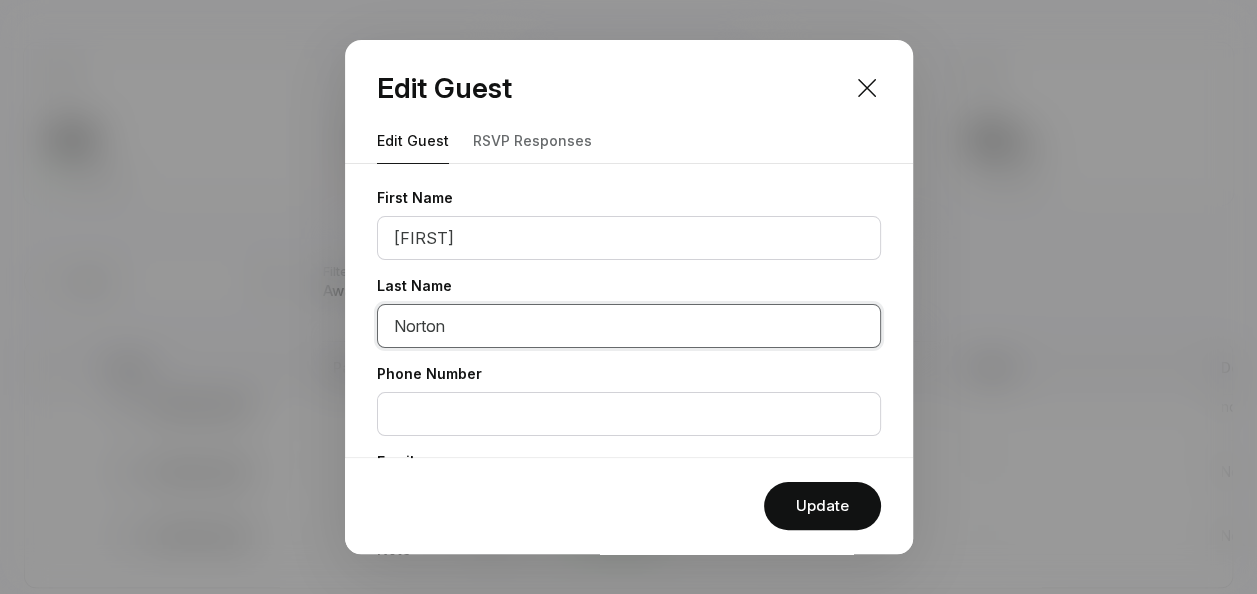 click on "Norton" at bounding box center [629, 326] 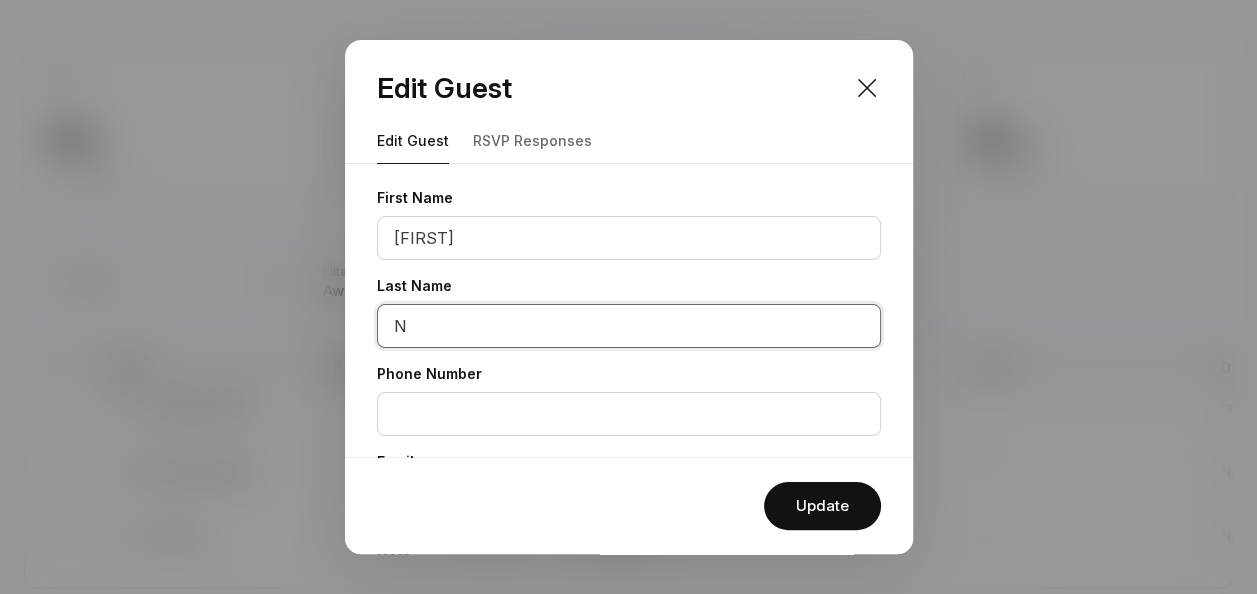 paste on "aughton" 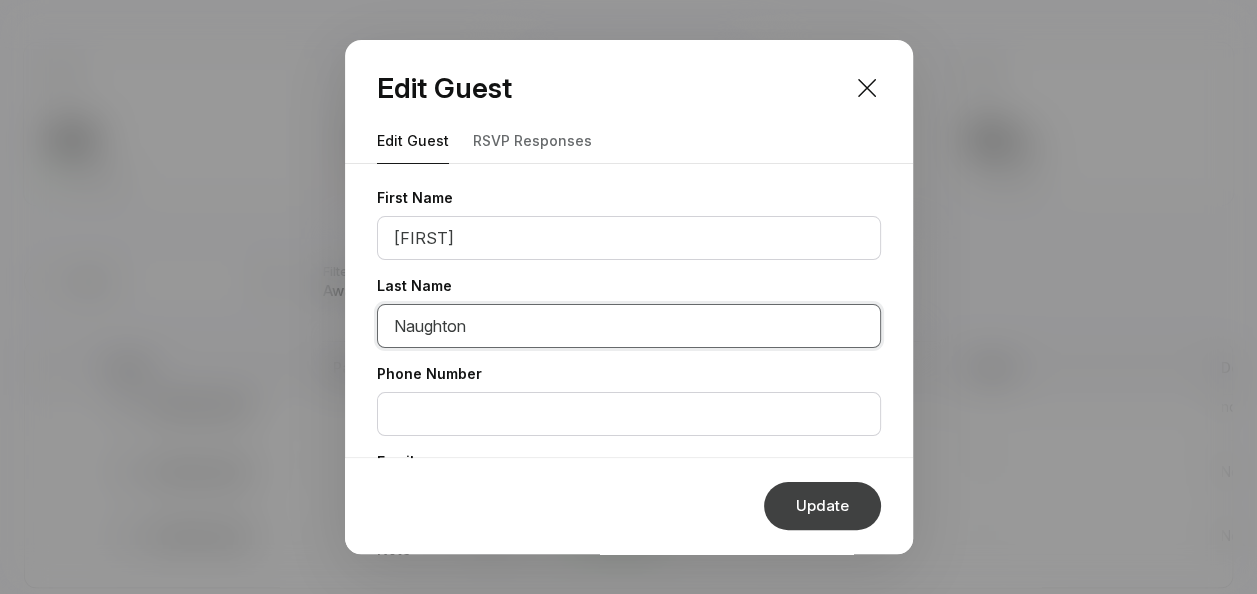 type on "Naughton" 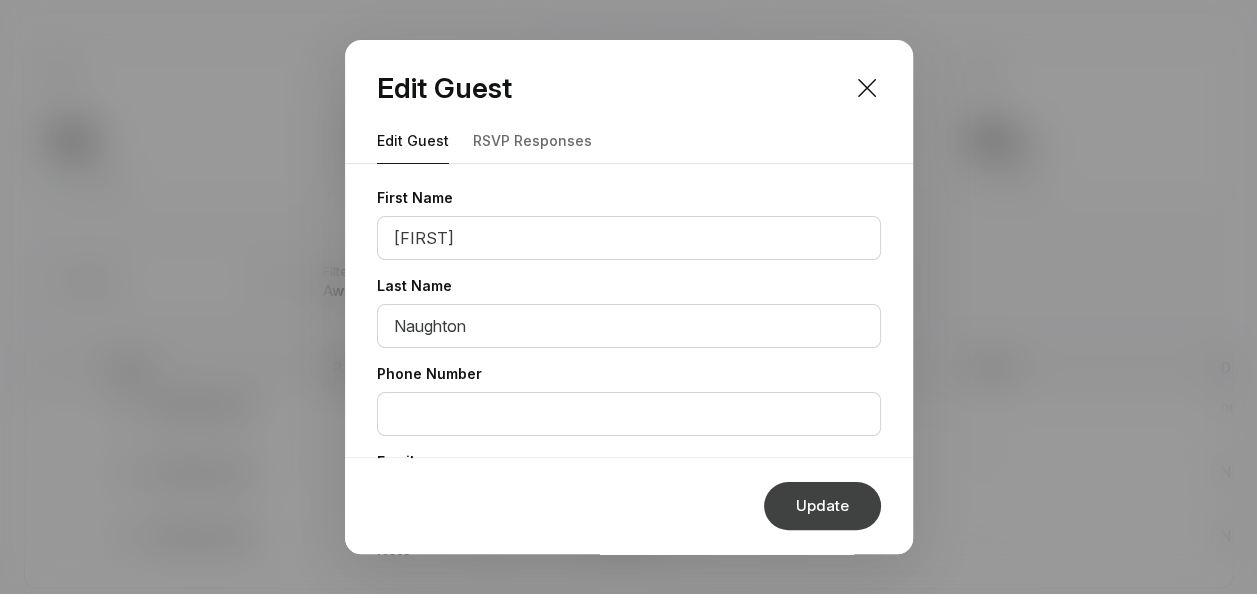 click on "Update" at bounding box center (822, 506) 